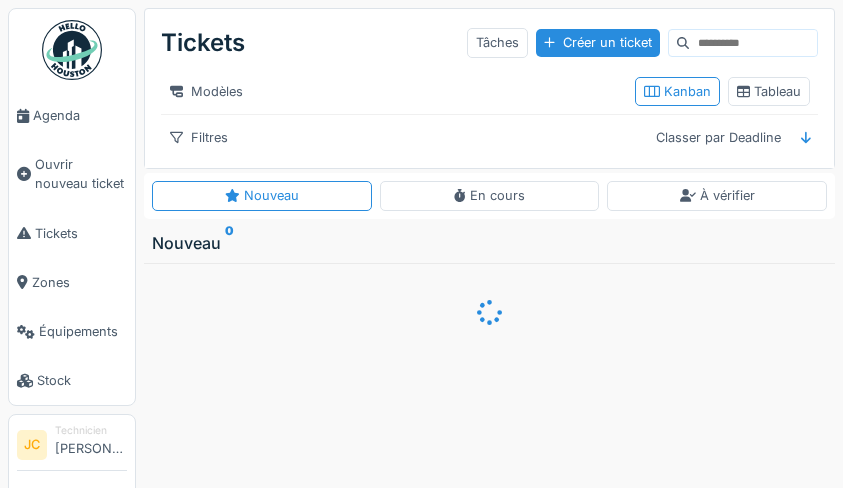 scroll, scrollTop: 0, scrollLeft: 0, axis: both 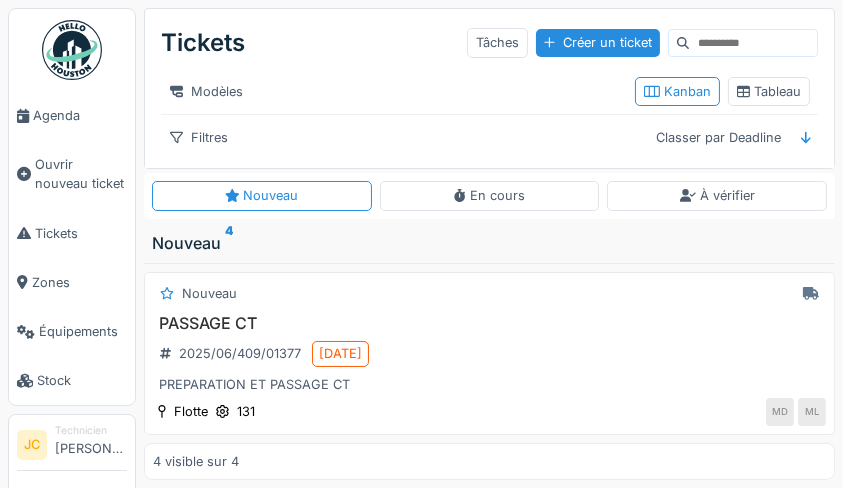 click on "Tickets" at bounding box center [72, 233] 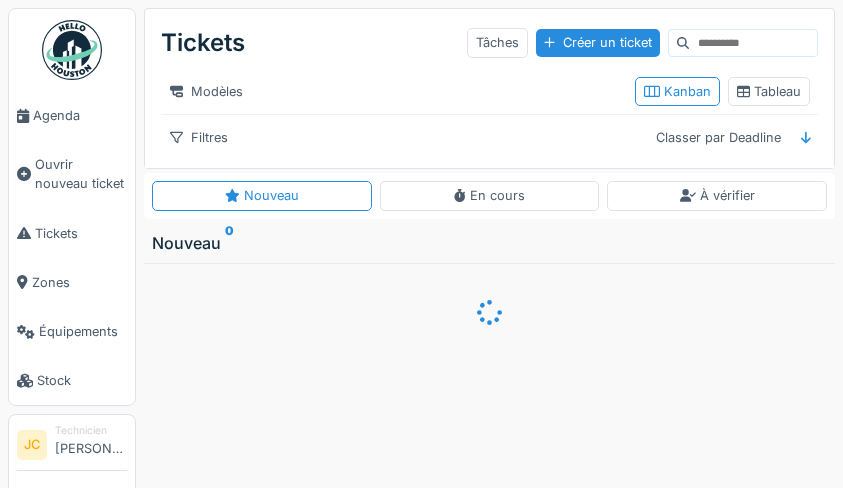 scroll, scrollTop: 0, scrollLeft: 0, axis: both 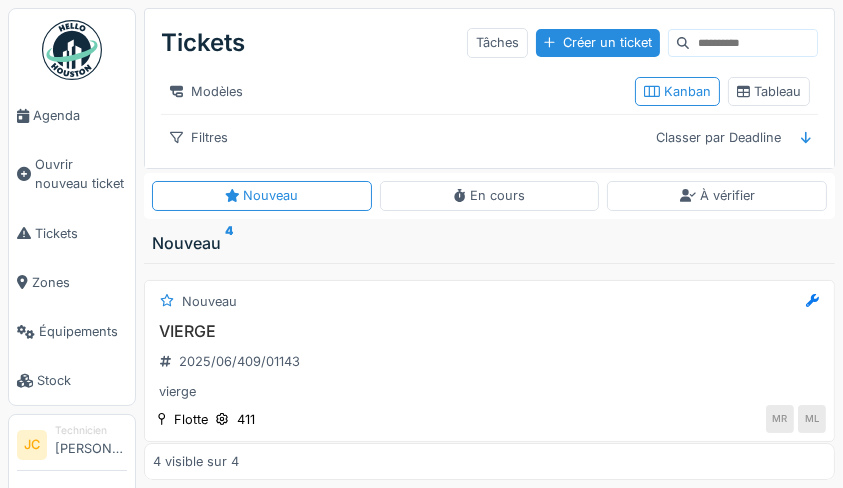 click on "Tableau" at bounding box center (769, 91) 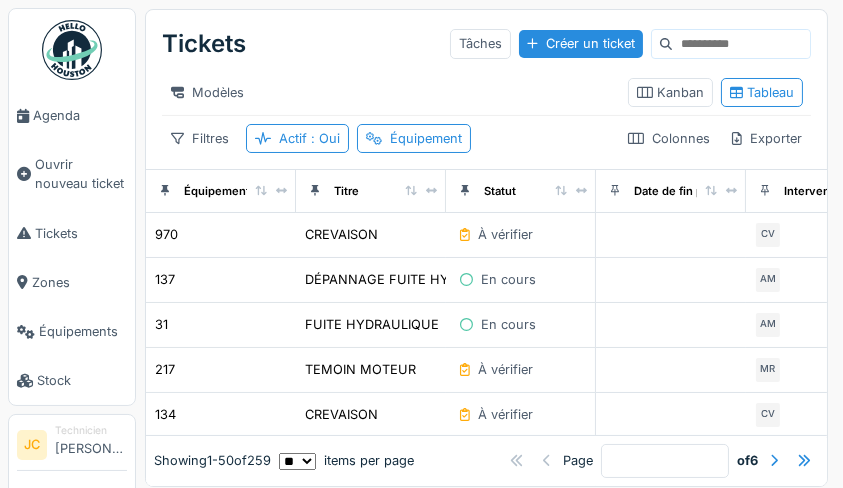 click on "En cours" at bounding box center [520, 279] 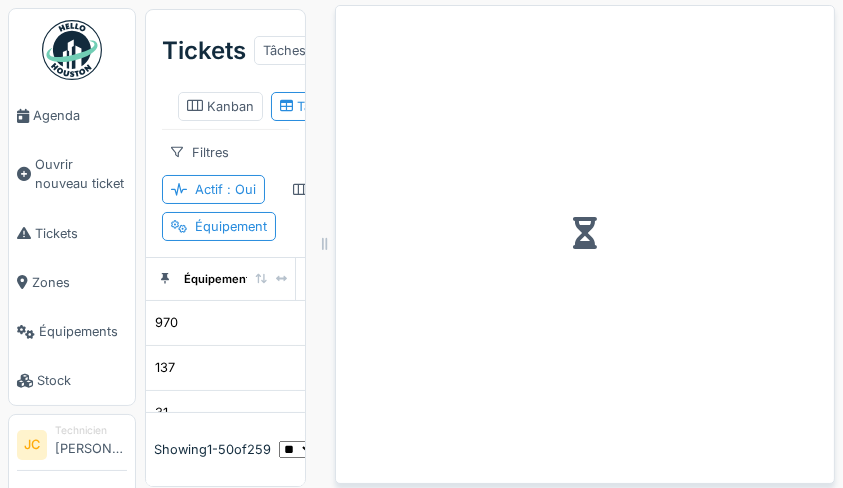 click 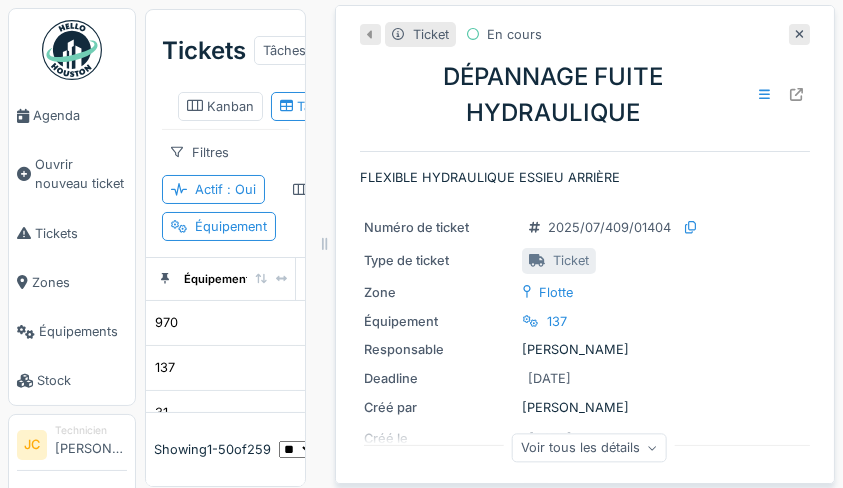 click 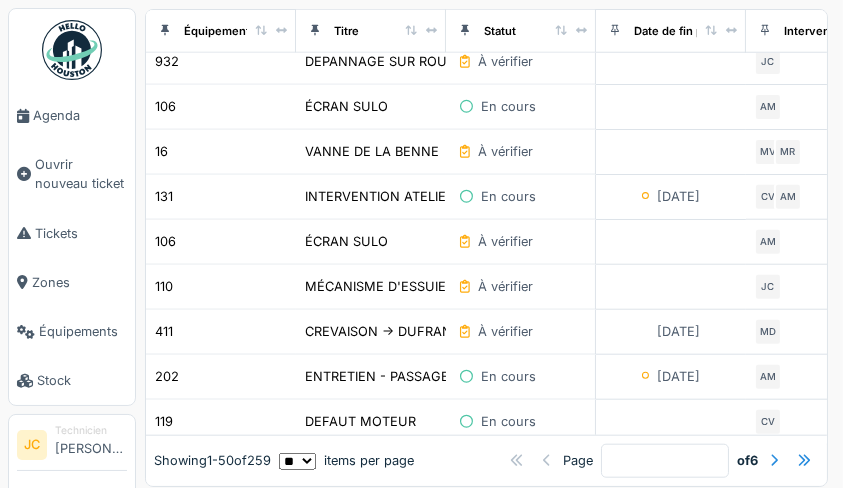 scroll, scrollTop: 2038, scrollLeft: 0, axis: vertical 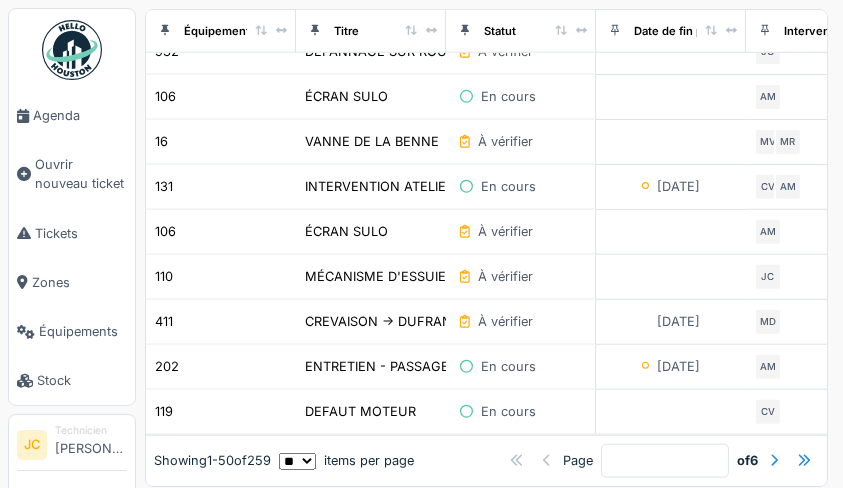 click on "DEFAUT MOTEUR" at bounding box center (371, 412) 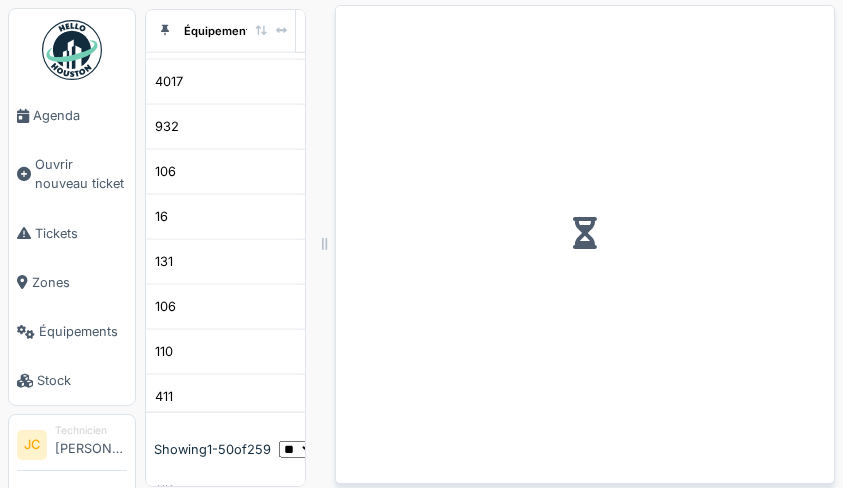 scroll, scrollTop: 2125, scrollLeft: 0, axis: vertical 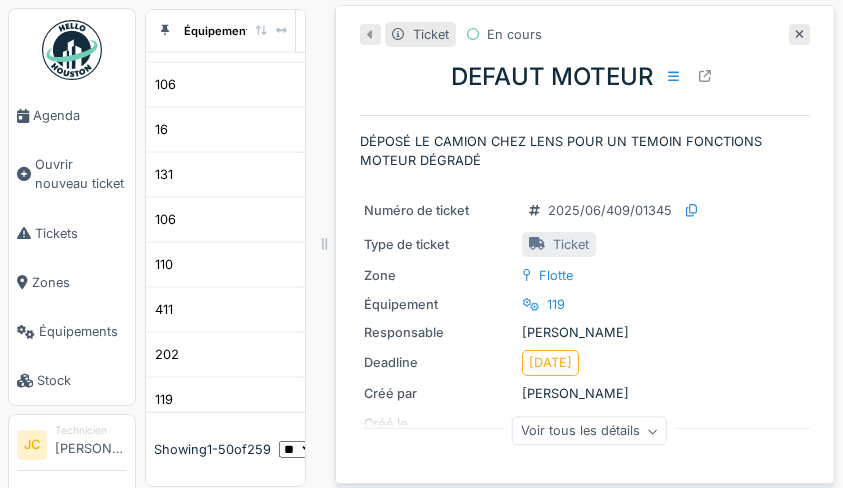 click on "Responsable Manuel Lo manto" at bounding box center [585, 332] 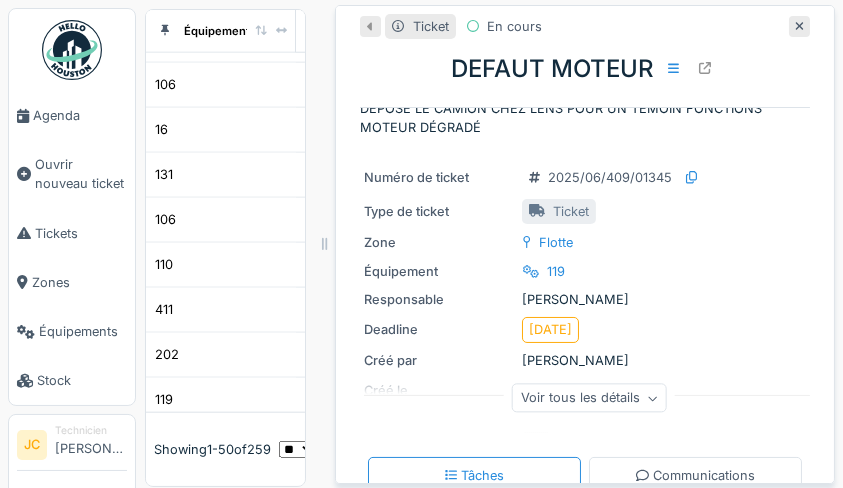 scroll, scrollTop: 44, scrollLeft: 0, axis: vertical 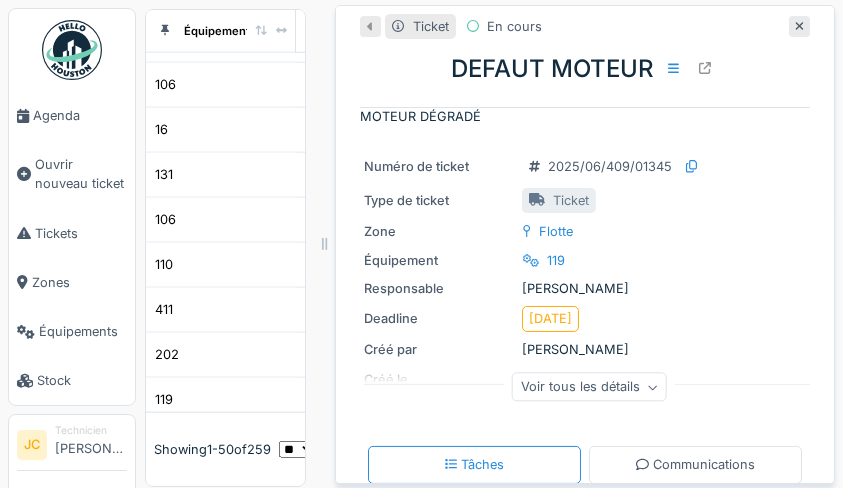 click 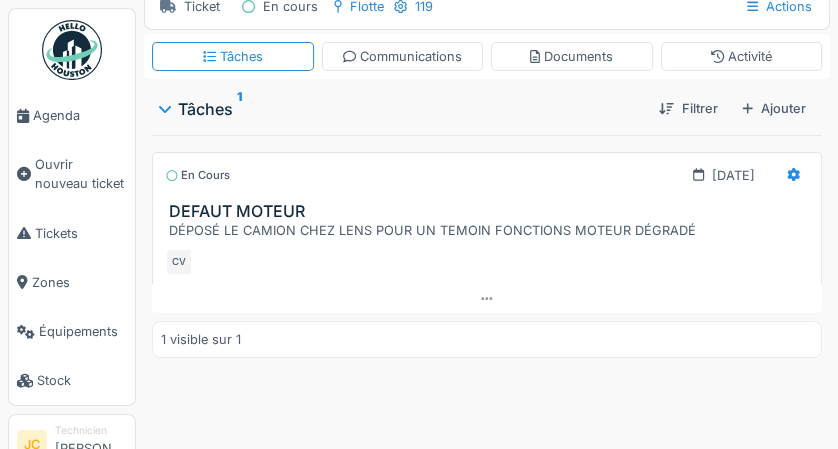 scroll, scrollTop: 199, scrollLeft: 0, axis: vertical 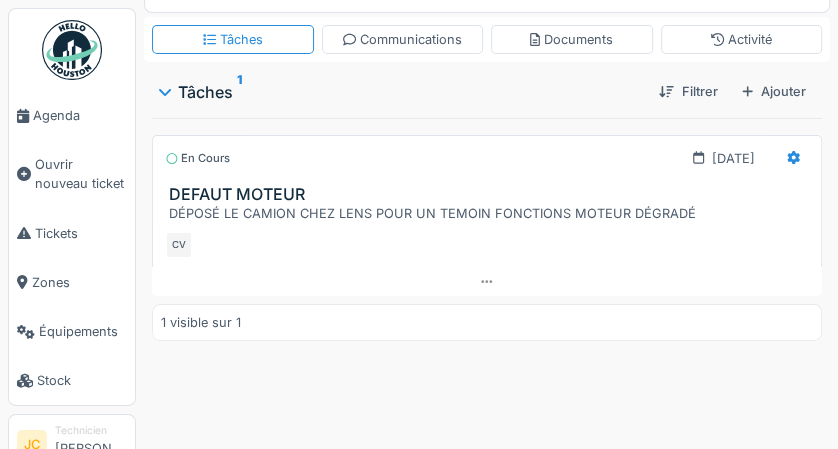 click 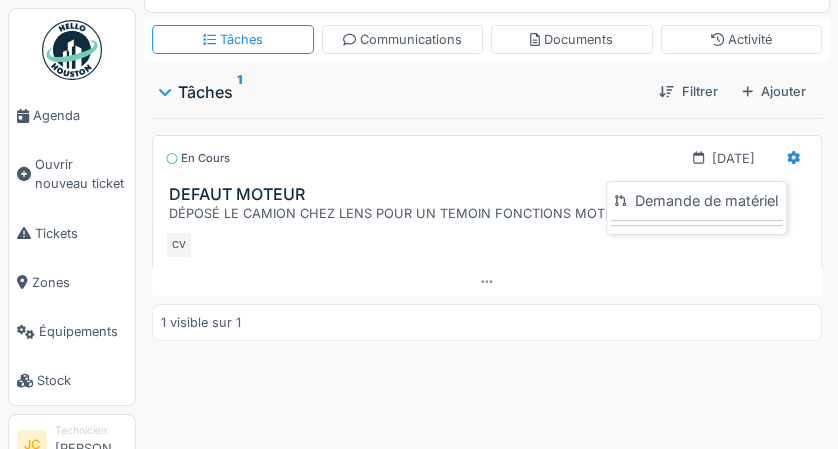 click at bounding box center [487, 281] 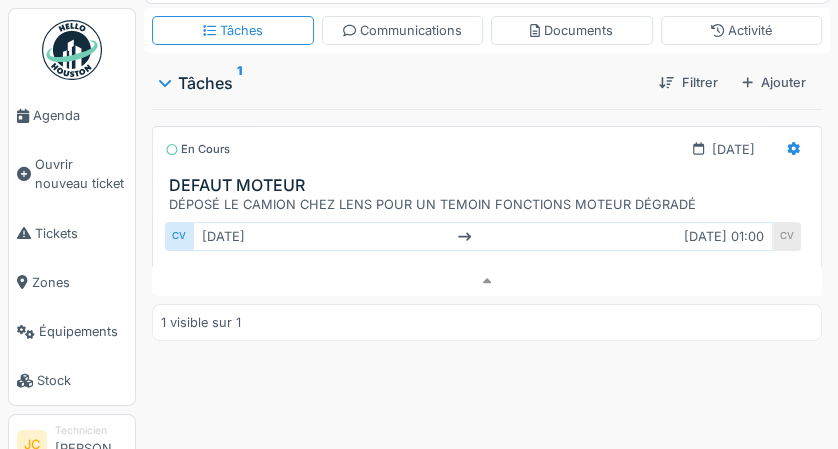 click on "Ajouter" at bounding box center (774, 82) 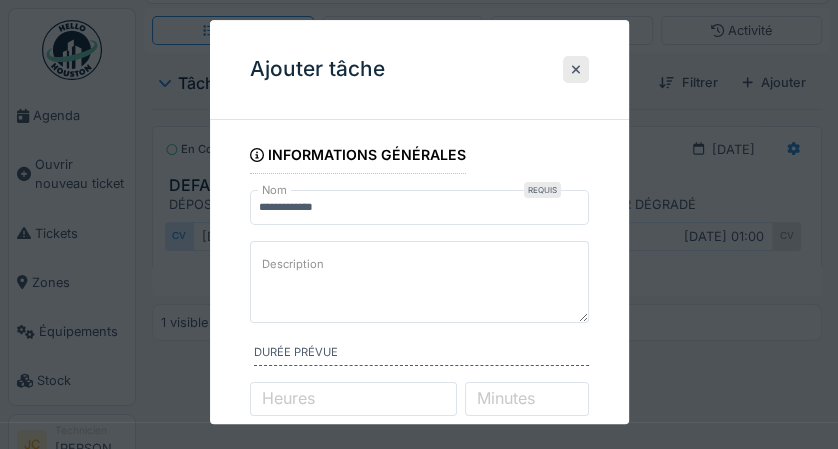 click on "Description" at bounding box center [419, 282] 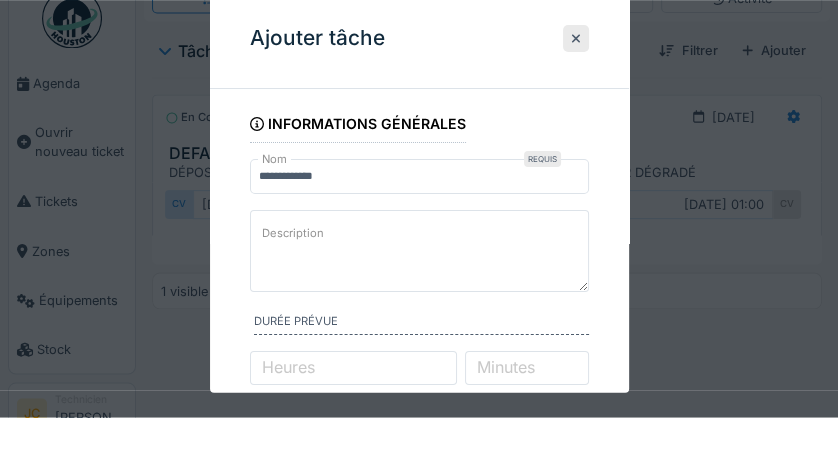 scroll, scrollTop: 199, scrollLeft: 0, axis: vertical 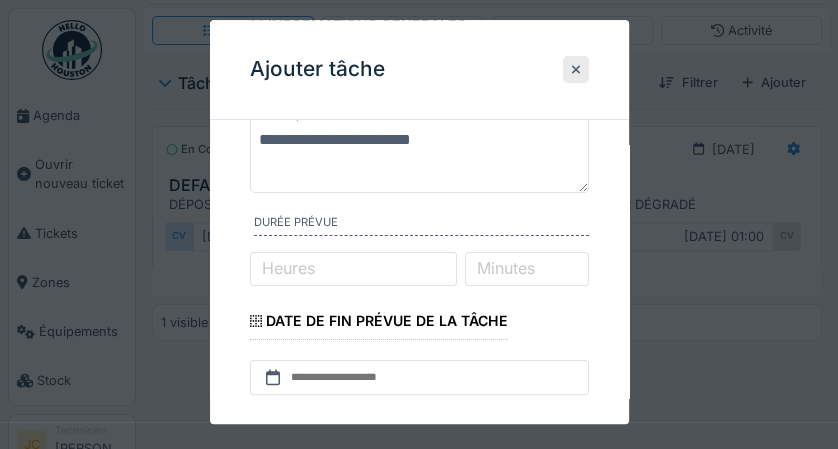 type on "**********" 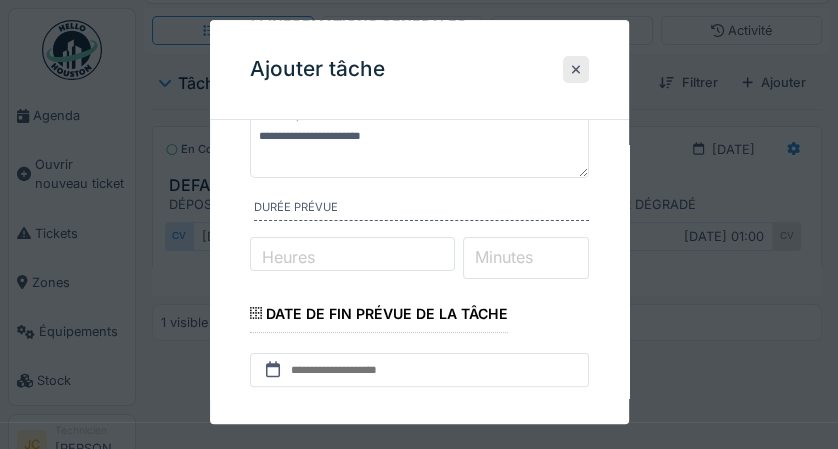click on "Minutes" at bounding box center (526, 258) 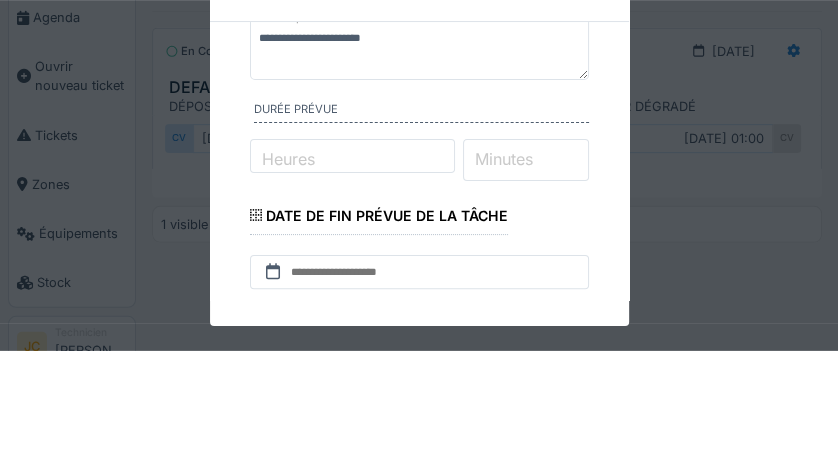 scroll, scrollTop: 199, scrollLeft: 0, axis: vertical 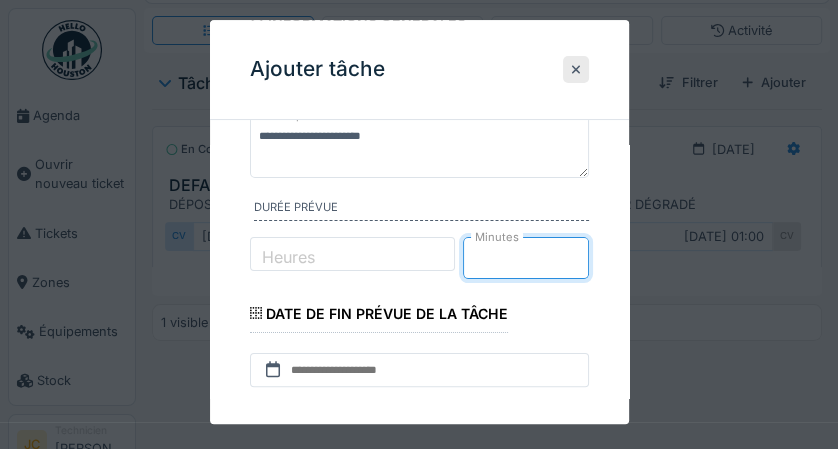 type on "**" 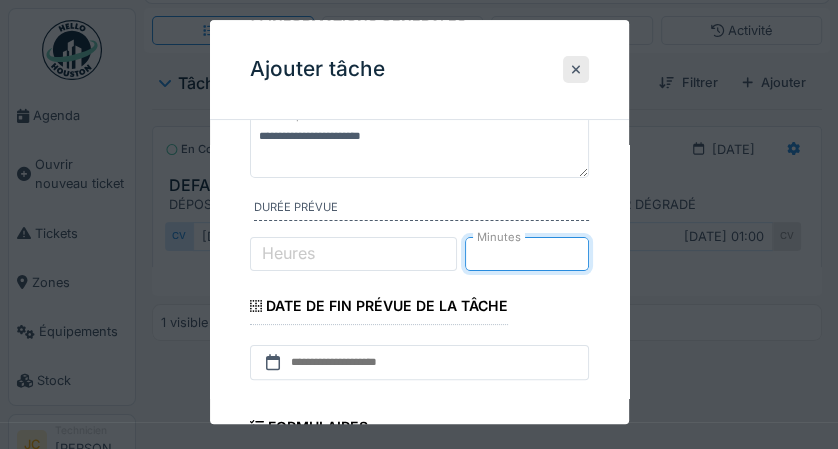 click on "**********" at bounding box center [419, 361] 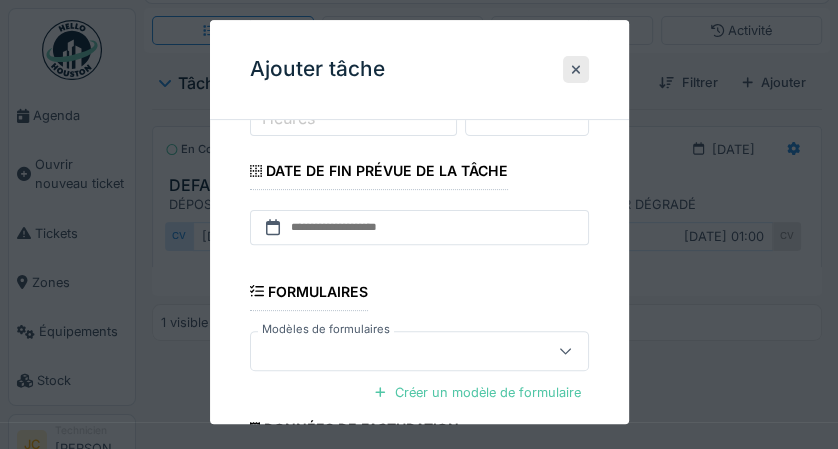 scroll, scrollTop: 267, scrollLeft: 0, axis: vertical 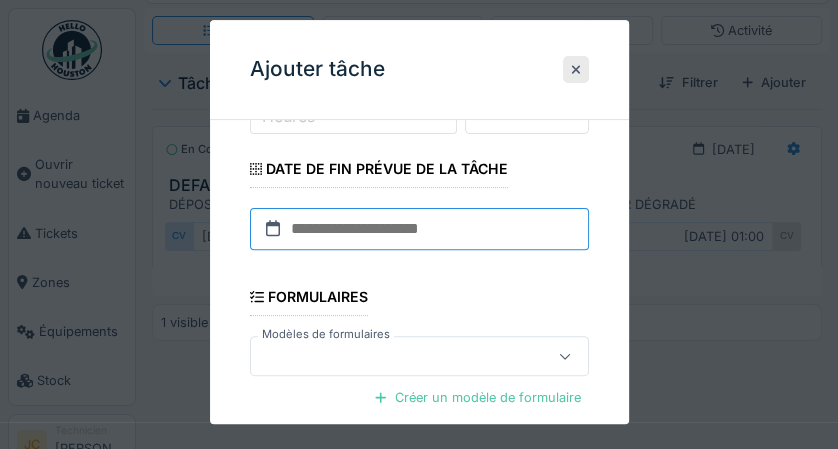 click at bounding box center [419, 229] 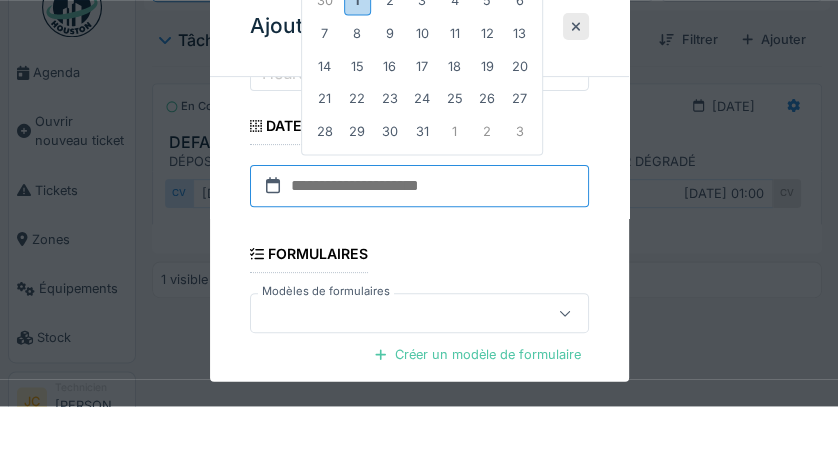 scroll, scrollTop: 199, scrollLeft: 0, axis: vertical 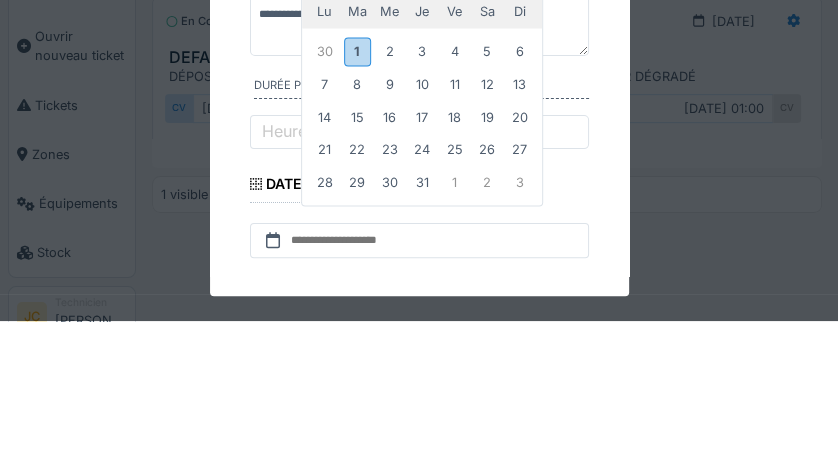 click on "1" at bounding box center (356, 179) 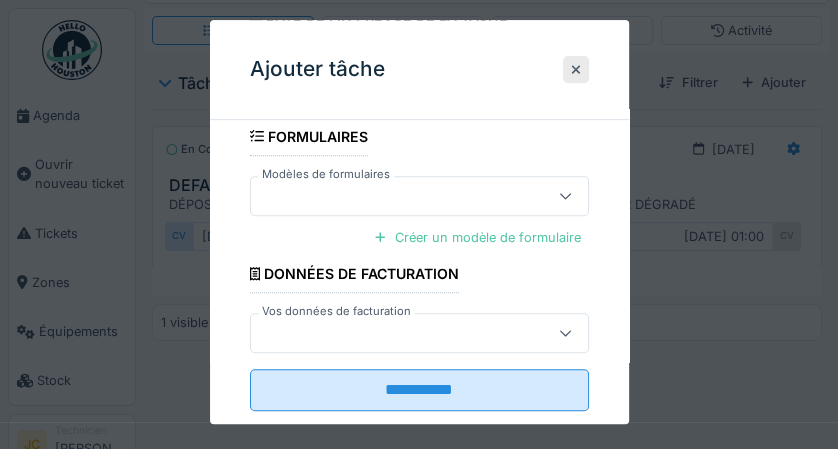 scroll, scrollTop: 468, scrollLeft: 0, axis: vertical 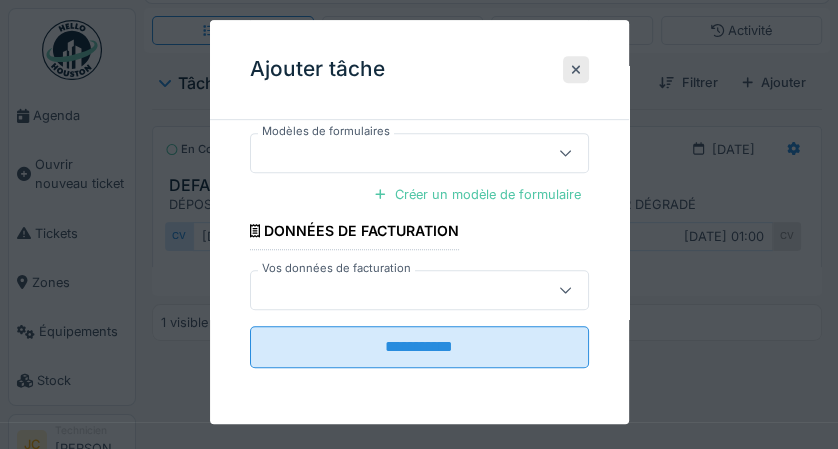 click on "**********" at bounding box center [419, 347] 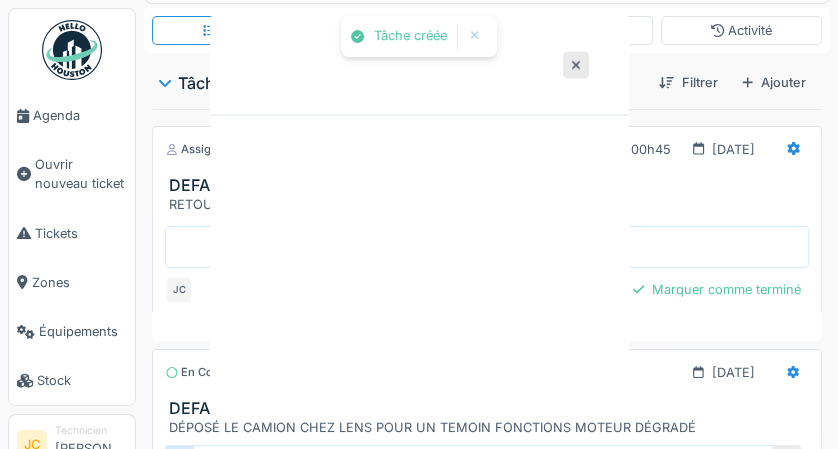scroll, scrollTop: 0, scrollLeft: 0, axis: both 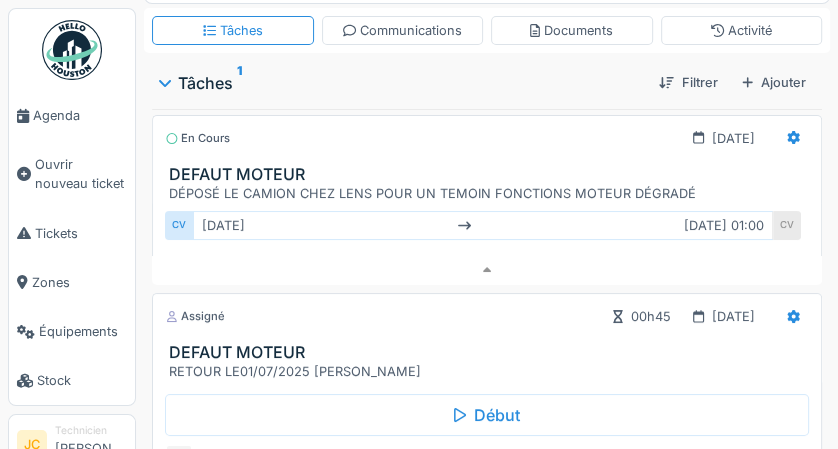 click on "DÉPOSÉ LE CAMION CHEZ LENS POUR UN TEMOIN FONCTIONS MOTEUR DÉGRADÉ" at bounding box center (491, 193) 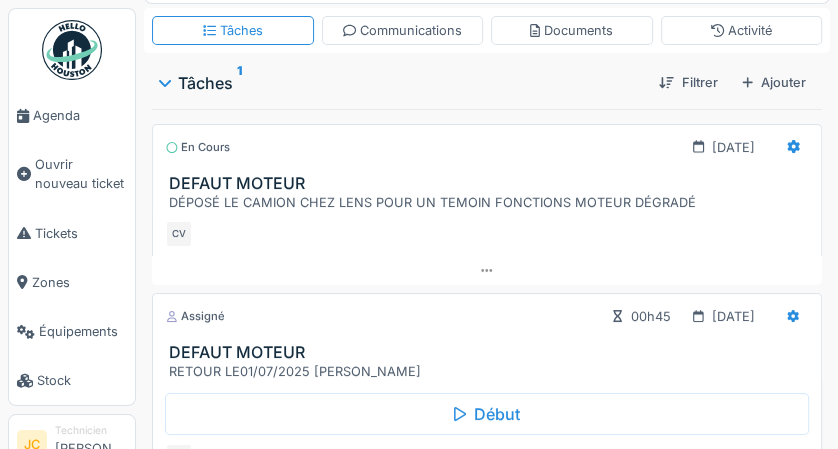 scroll, scrollTop: 2, scrollLeft: 0, axis: vertical 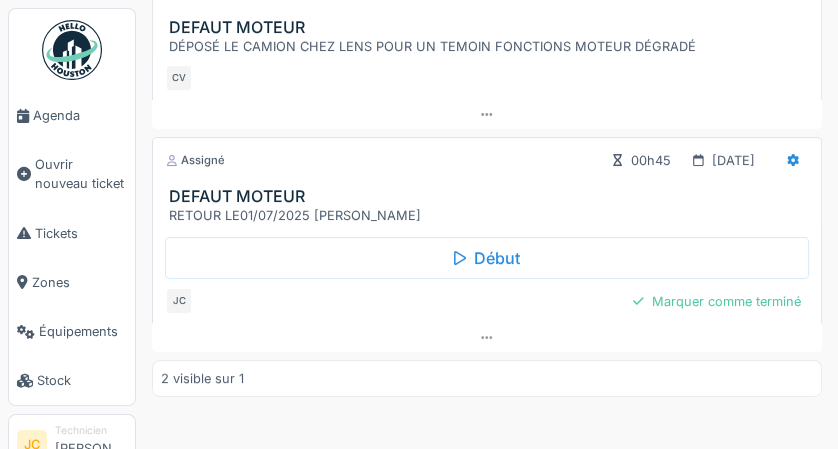 click on "Marquer comme terminé" at bounding box center (717, 301) 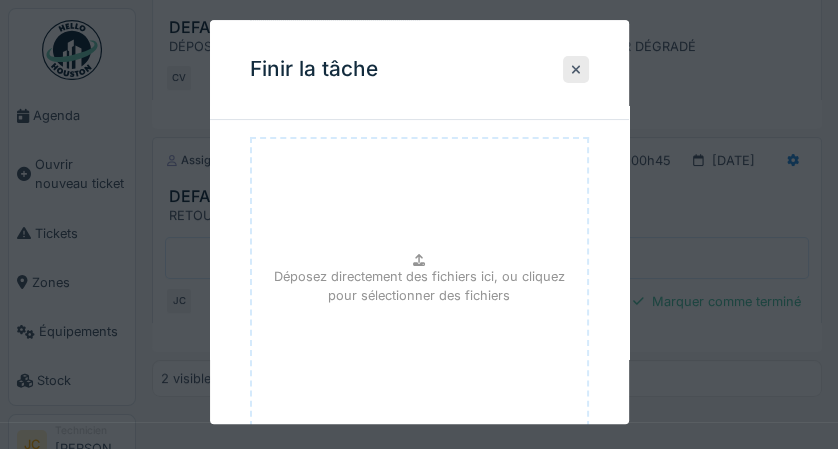 scroll, scrollTop: 311, scrollLeft: 0, axis: vertical 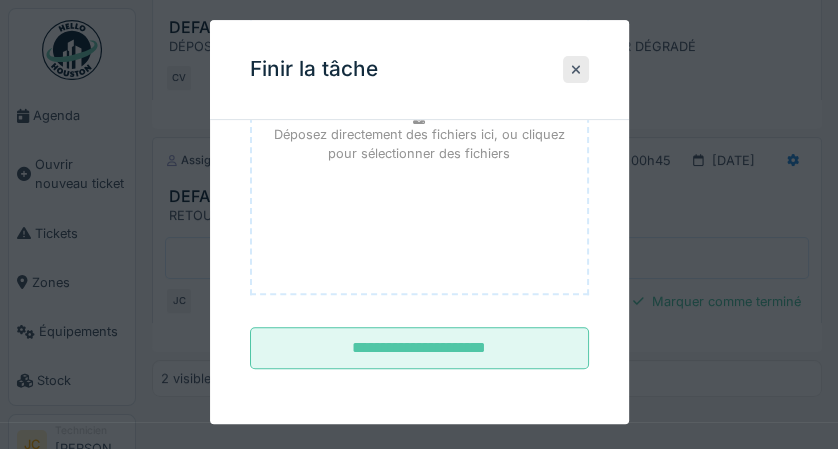 click on "**********" at bounding box center [419, 349] 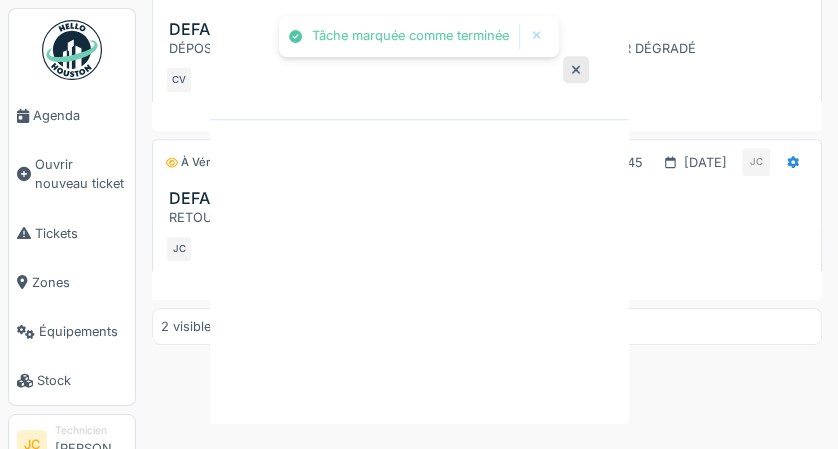 scroll, scrollTop: 358, scrollLeft: 0, axis: vertical 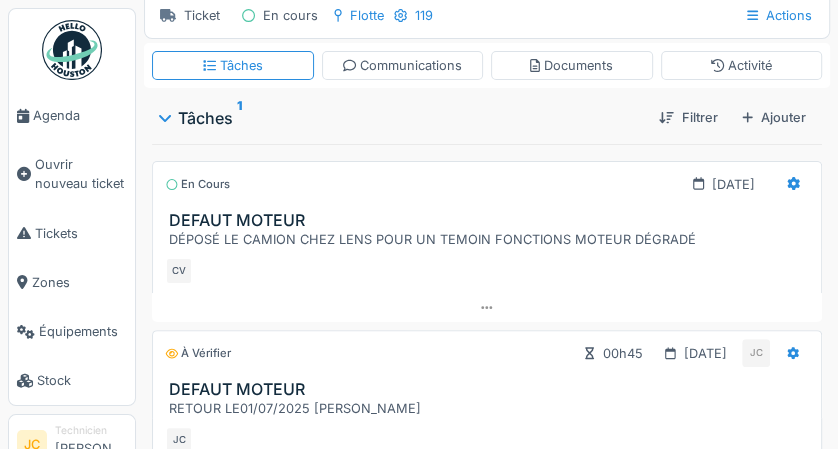 click 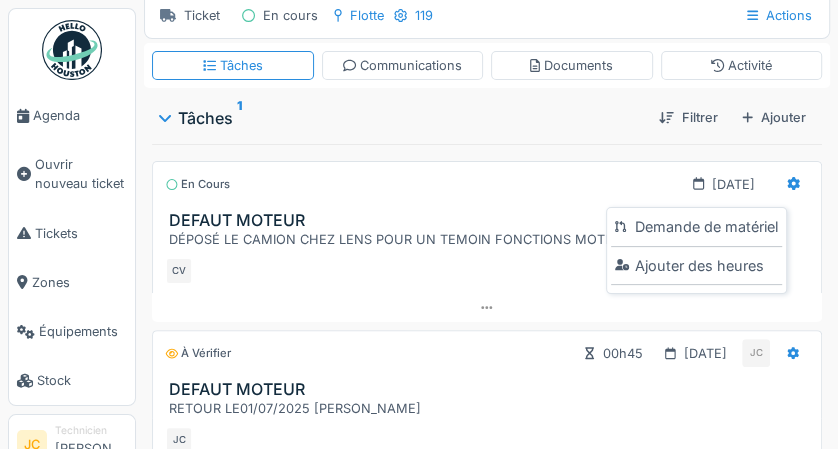 click on "En cours 25/06/2025" at bounding box center (487, 184) 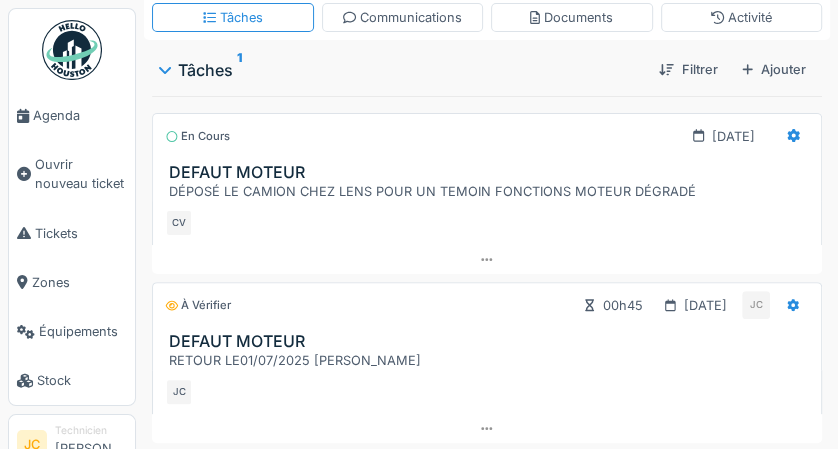 scroll, scrollTop: 0, scrollLeft: 0, axis: both 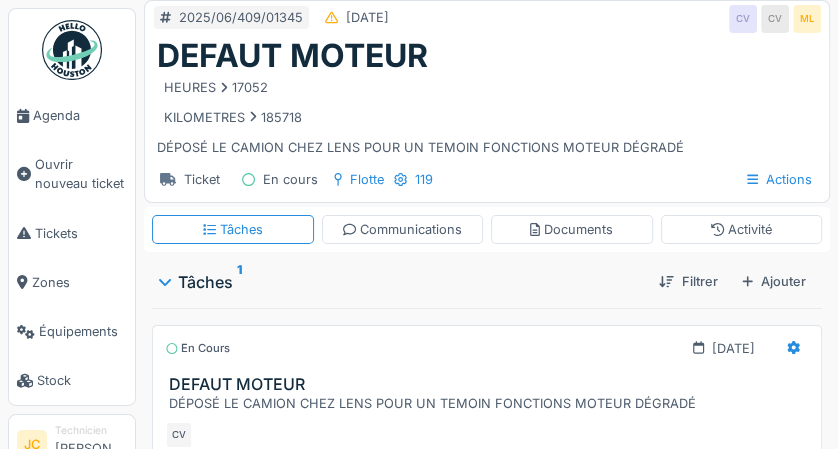 click on "Agenda" at bounding box center (80, 115) 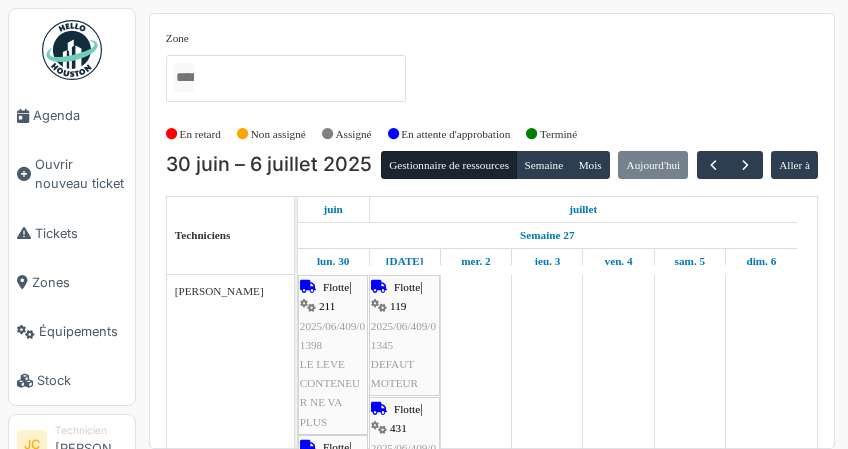 scroll, scrollTop: 0, scrollLeft: 0, axis: both 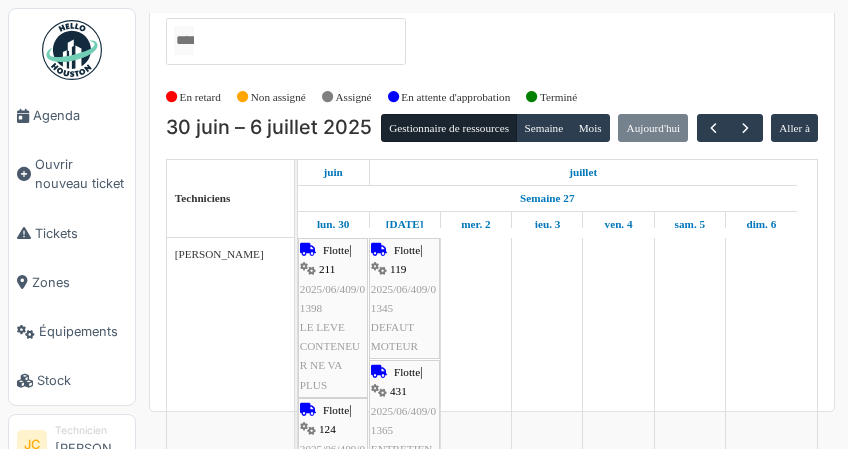 click at bounding box center [72, 50] 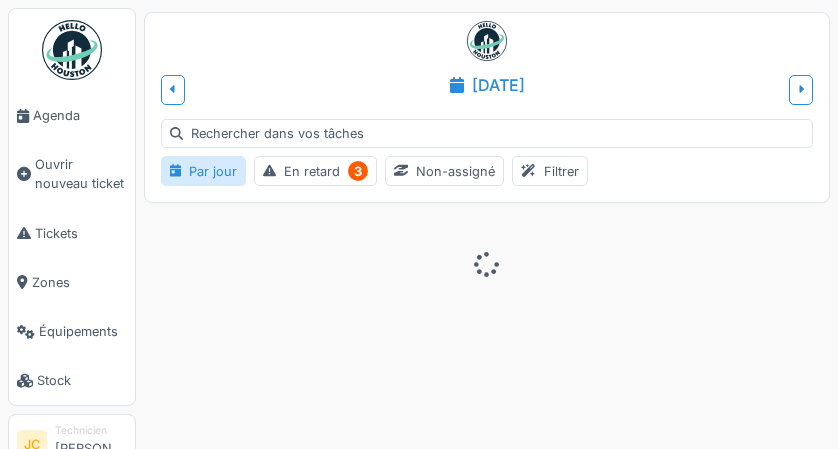 scroll, scrollTop: 0, scrollLeft: 0, axis: both 